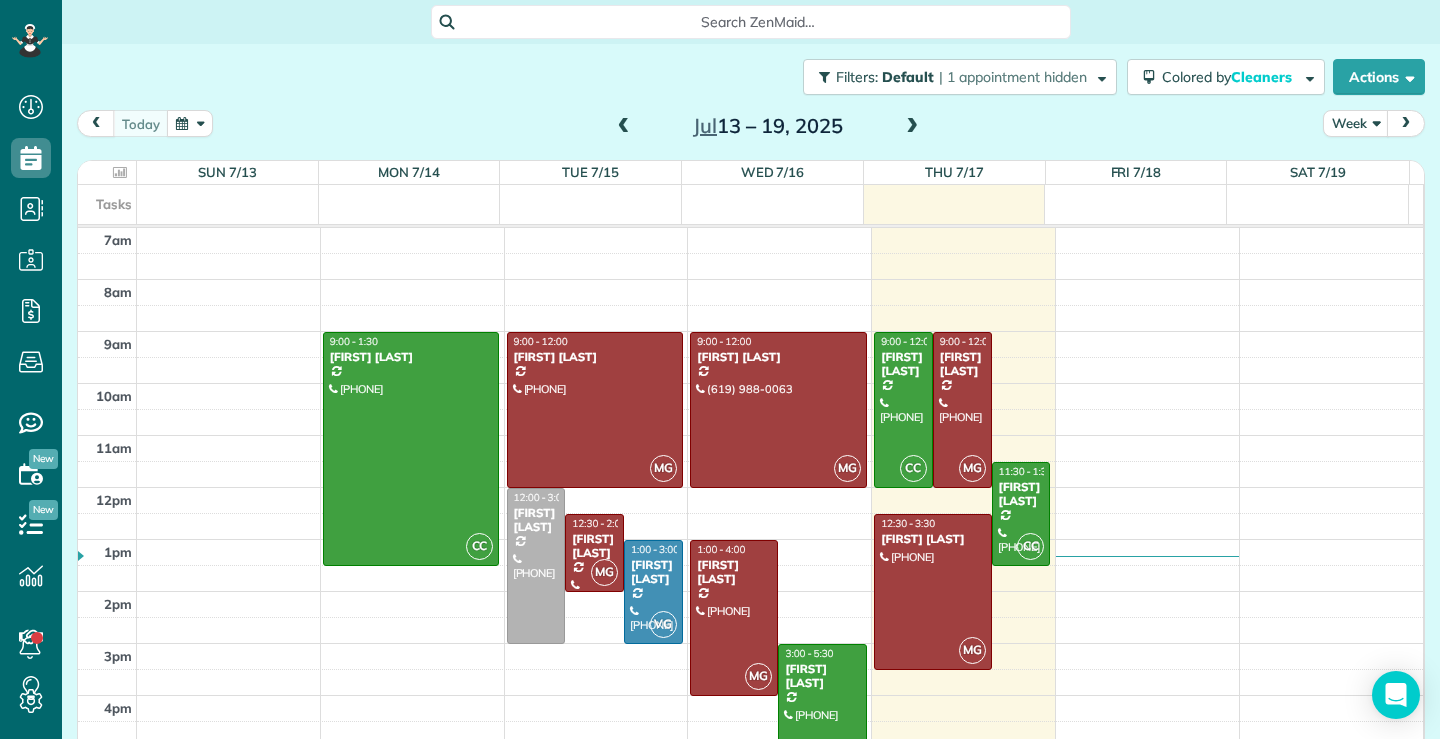 scroll, scrollTop: 0, scrollLeft: 0, axis: both 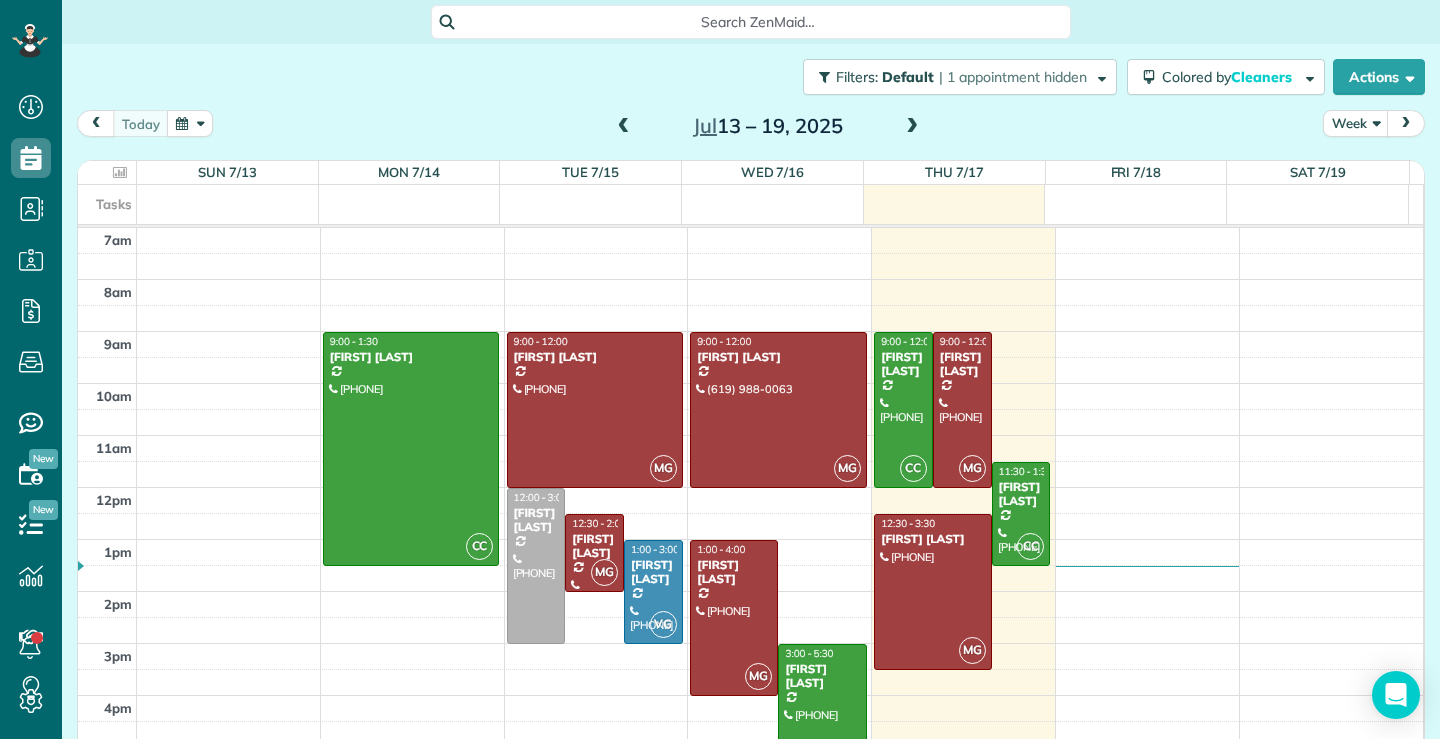 click at bounding box center [912, 127] 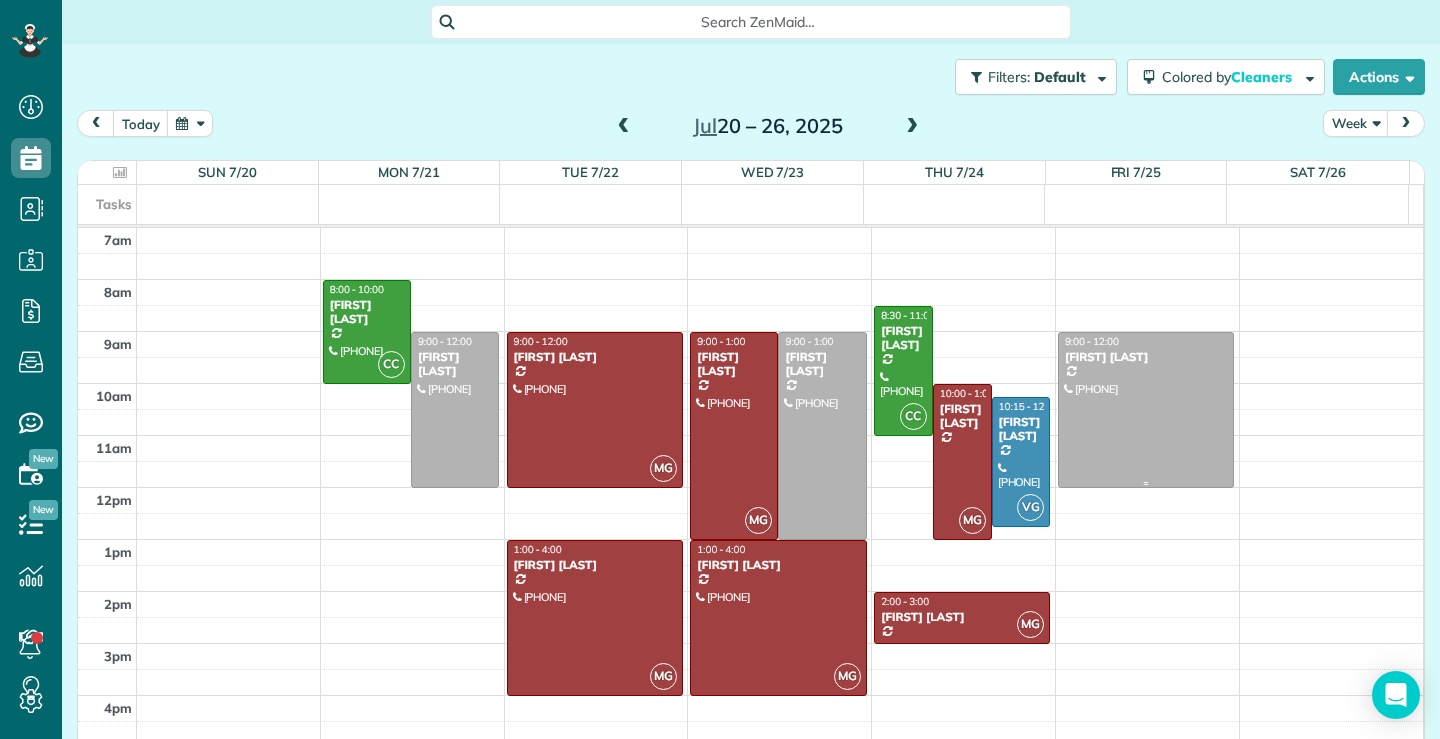 click at bounding box center (1146, 410) 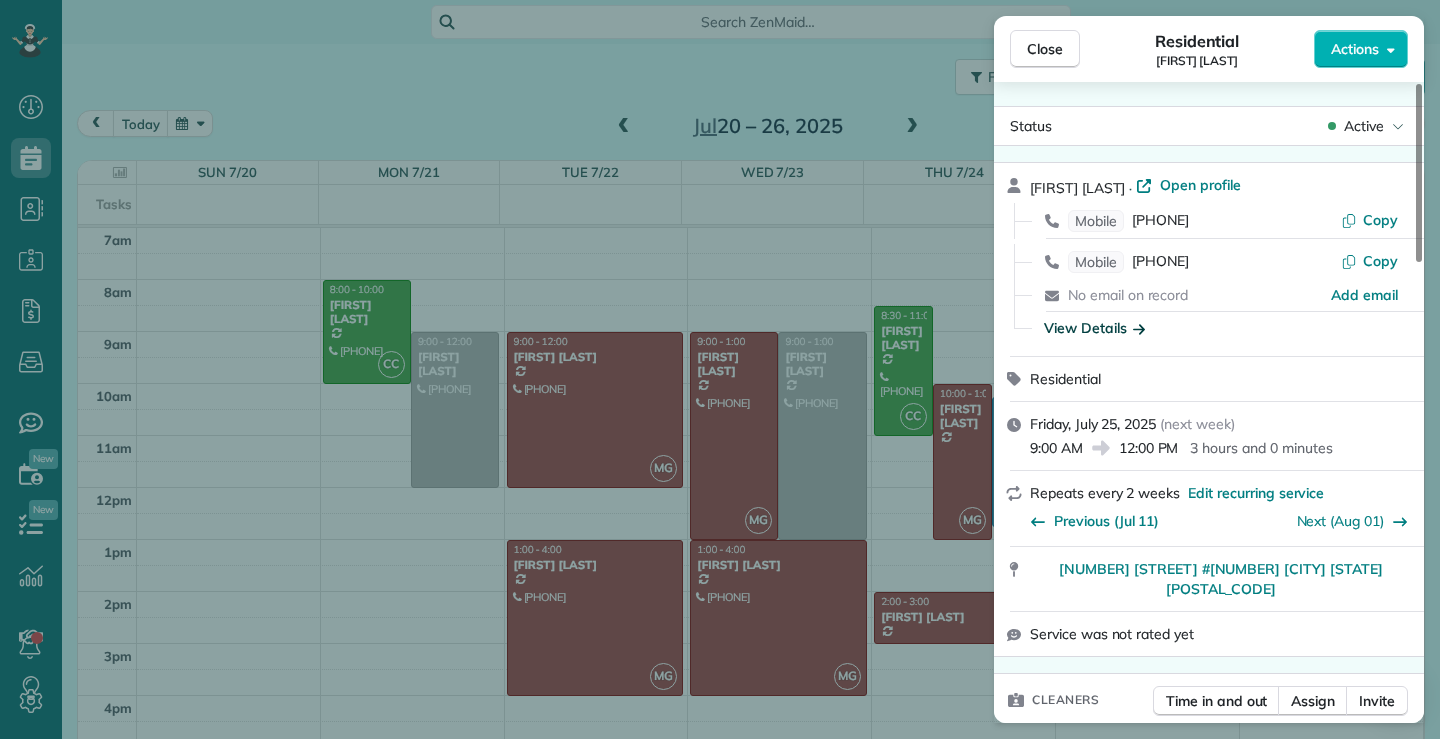 click on "View Details" at bounding box center (1094, 328) 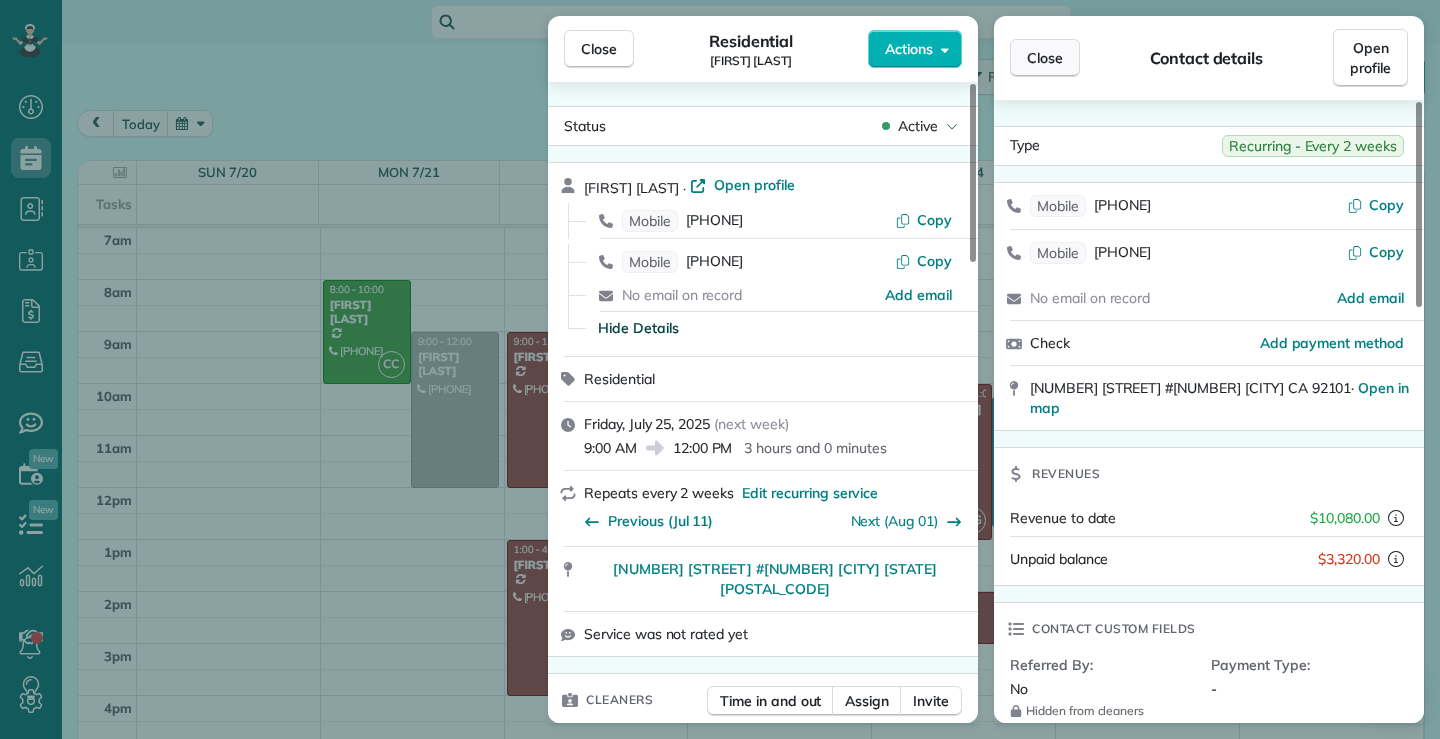 click on "Close" at bounding box center (1045, 58) 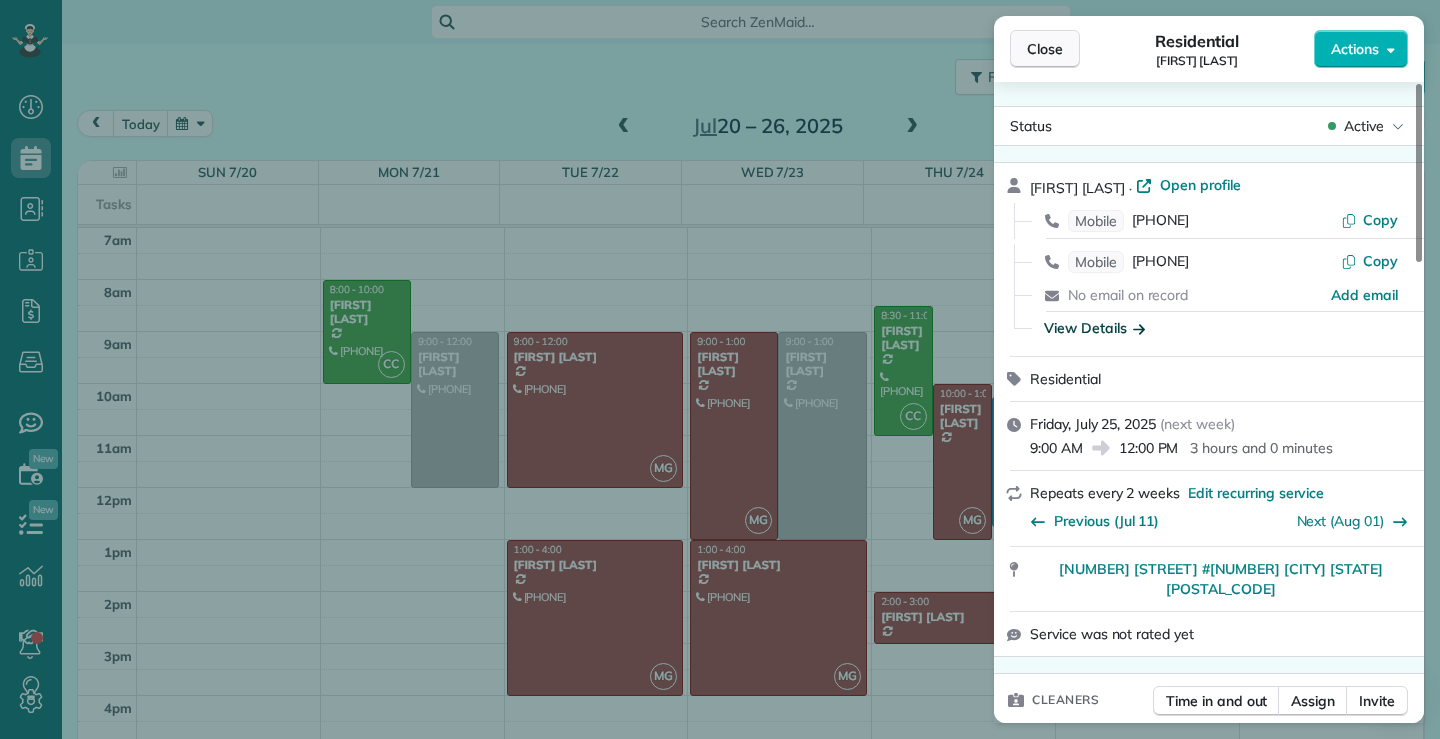 click on "Close" at bounding box center (1045, 49) 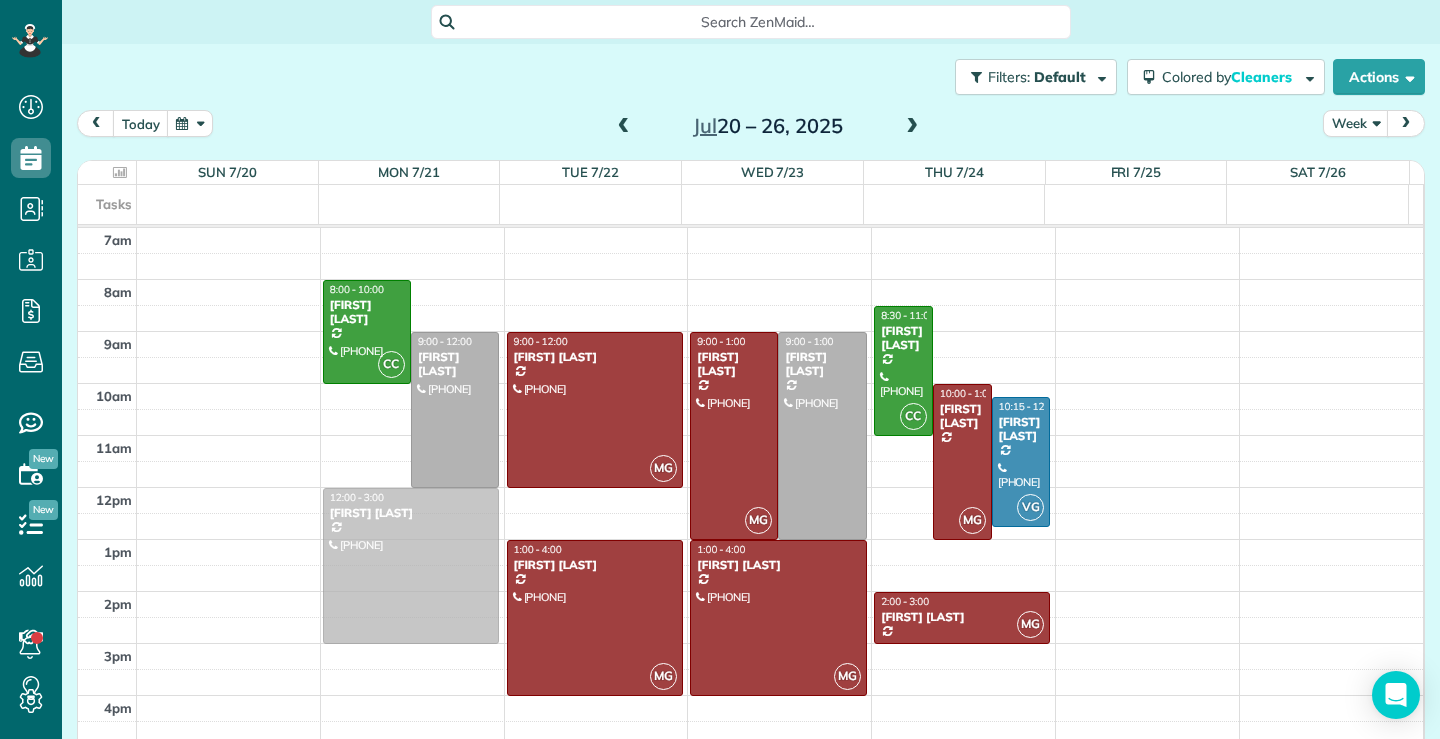 drag, startPoint x: 1173, startPoint y: 403, endPoint x: 425, endPoint y: 565, distance: 765.34174 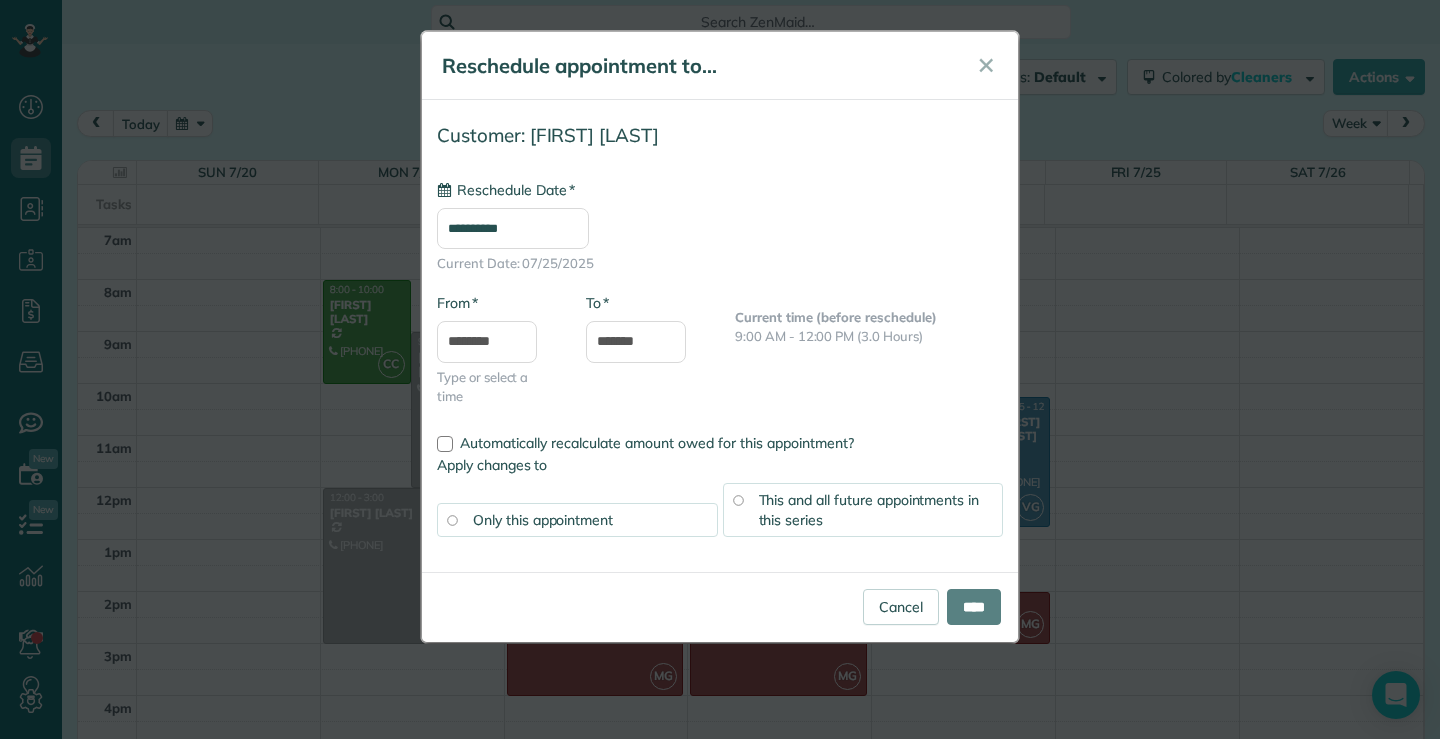 type on "**********" 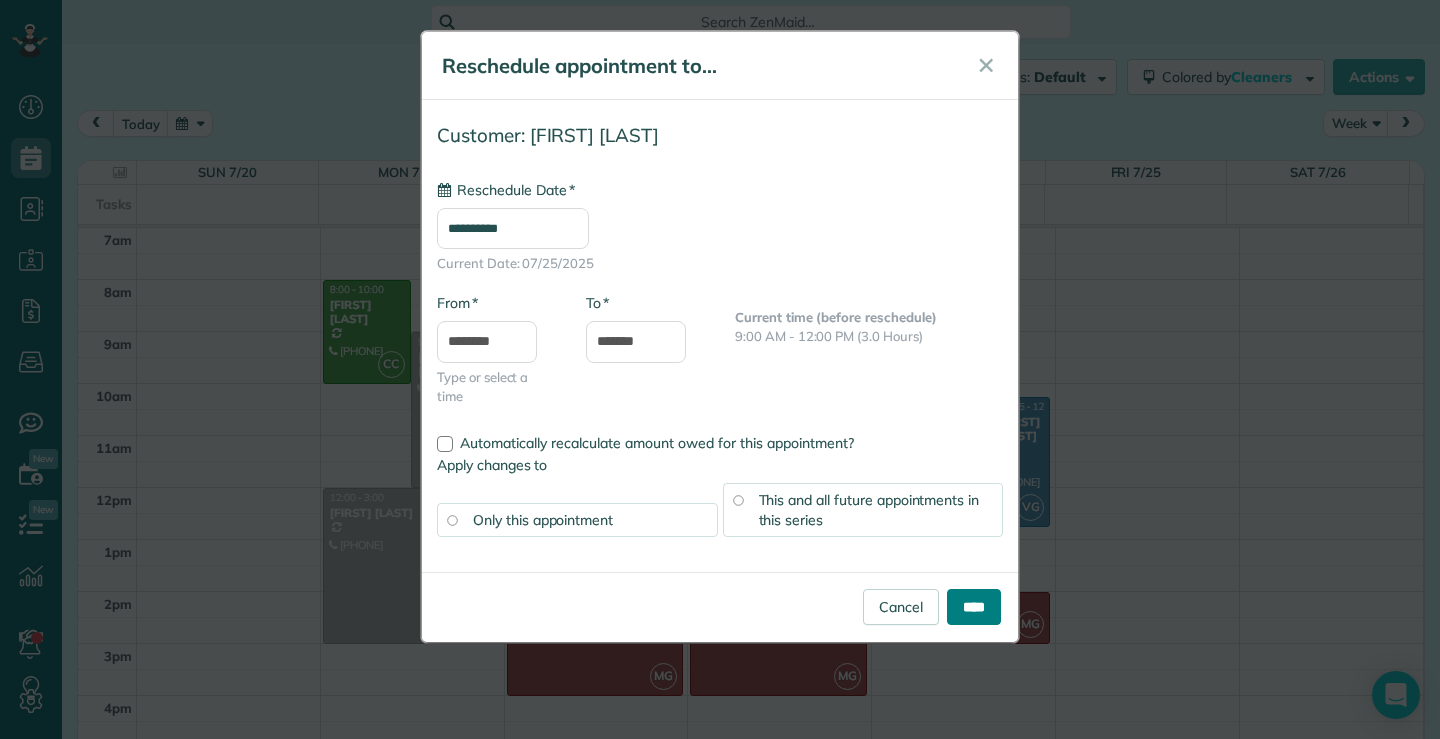 click on "****" at bounding box center [974, 607] 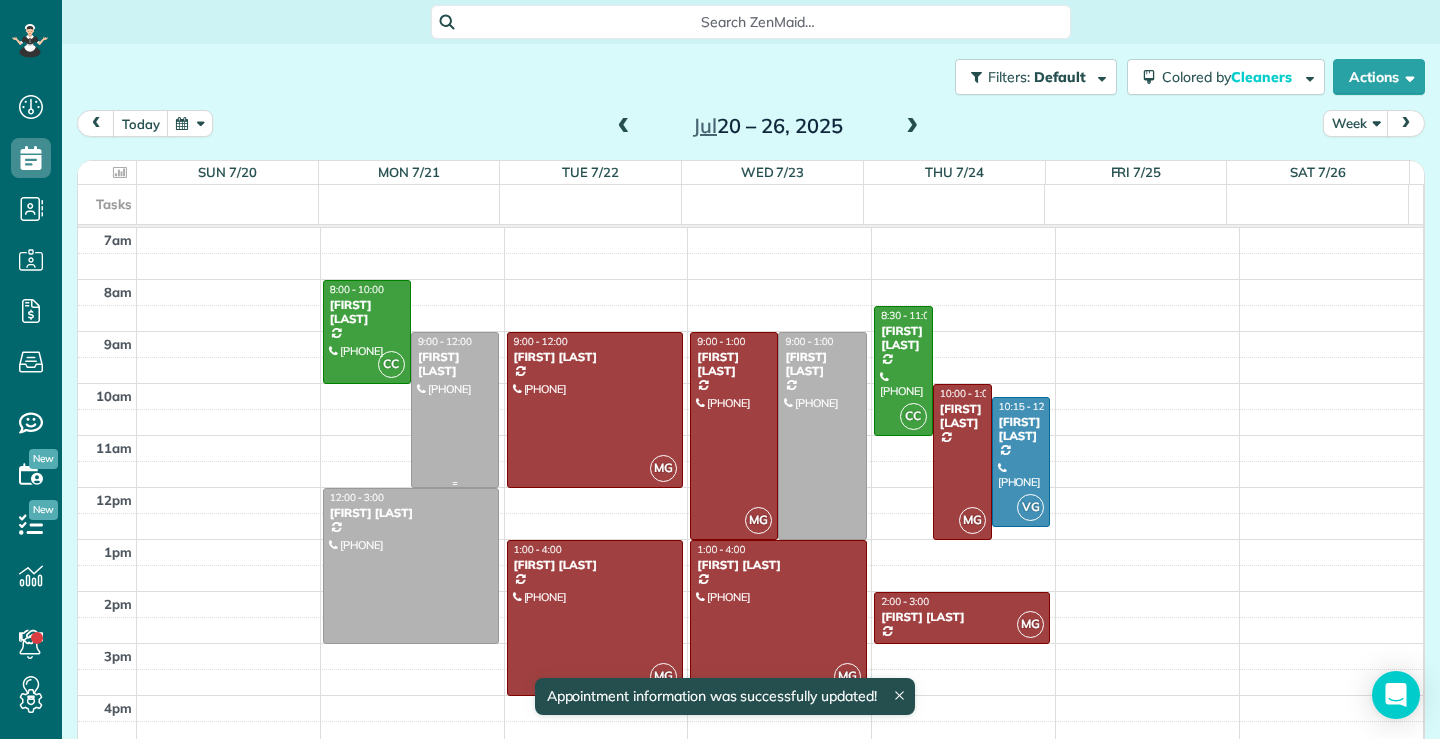 click at bounding box center (455, 410) 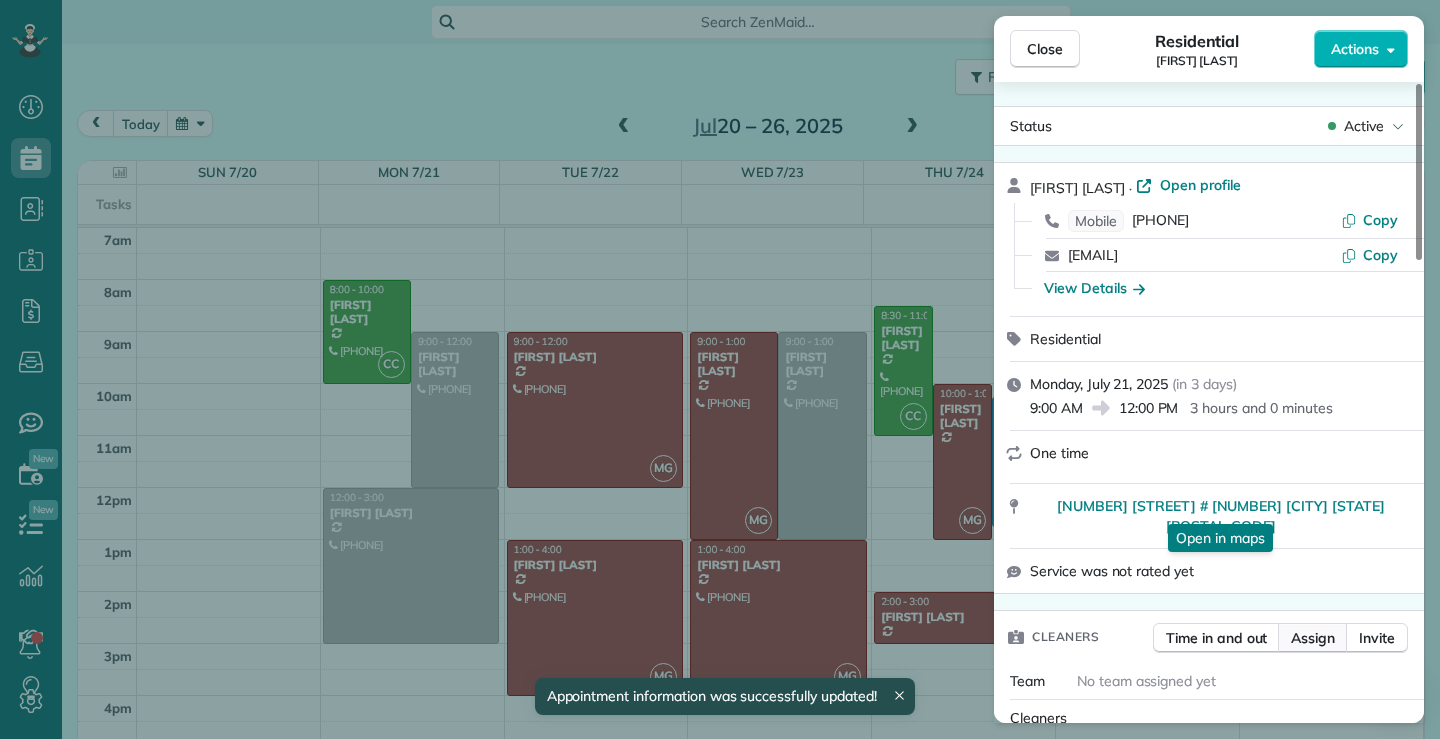 click on "Assign" at bounding box center (1313, 638) 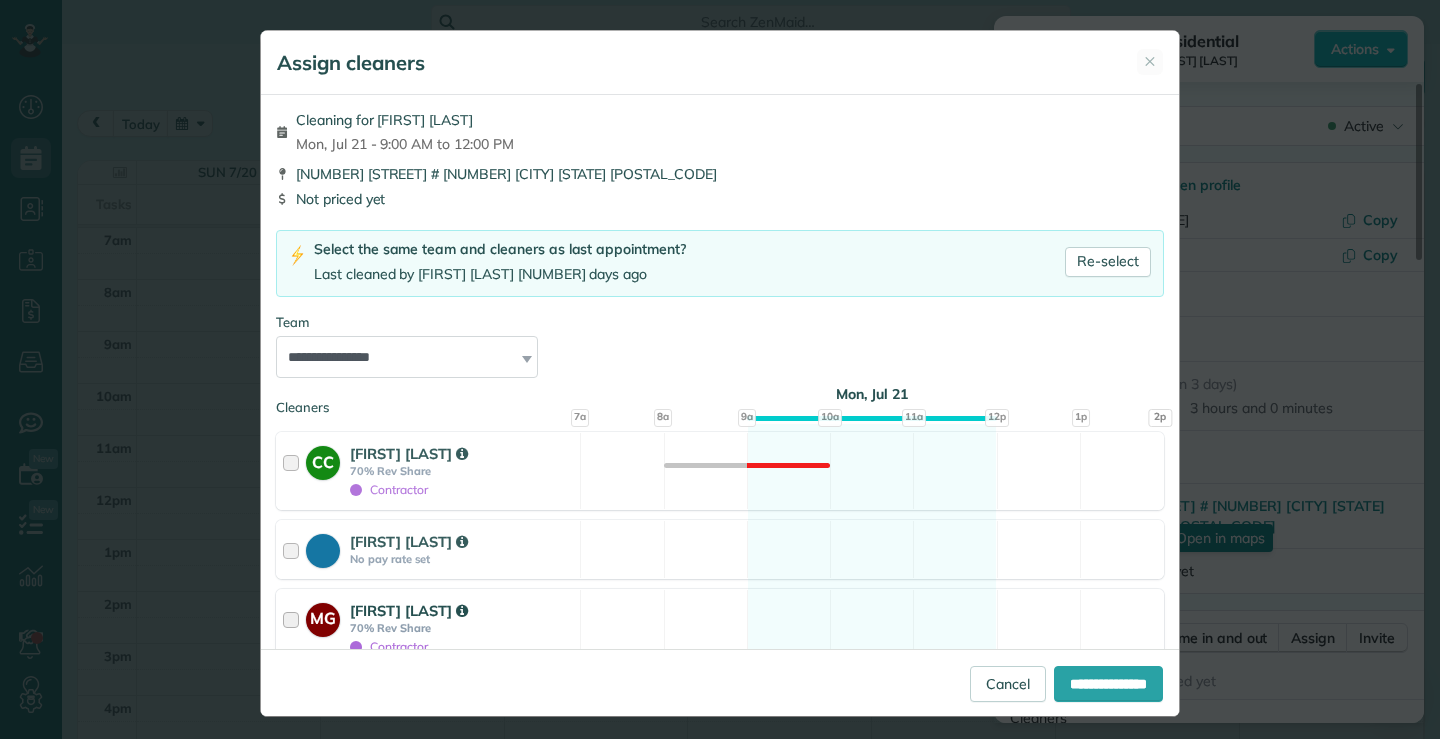 click at bounding box center (294, 628) 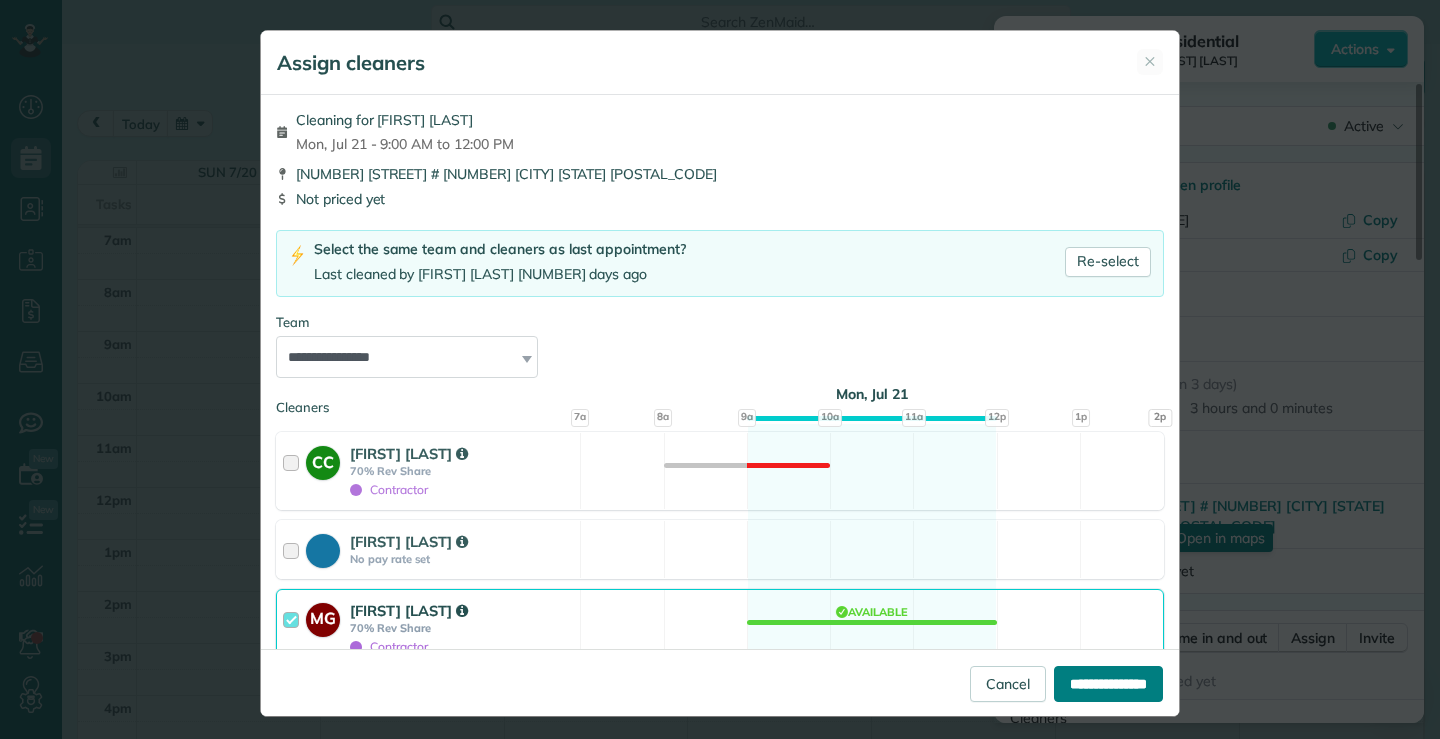 click on "**********" at bounding box center [1108, 684] 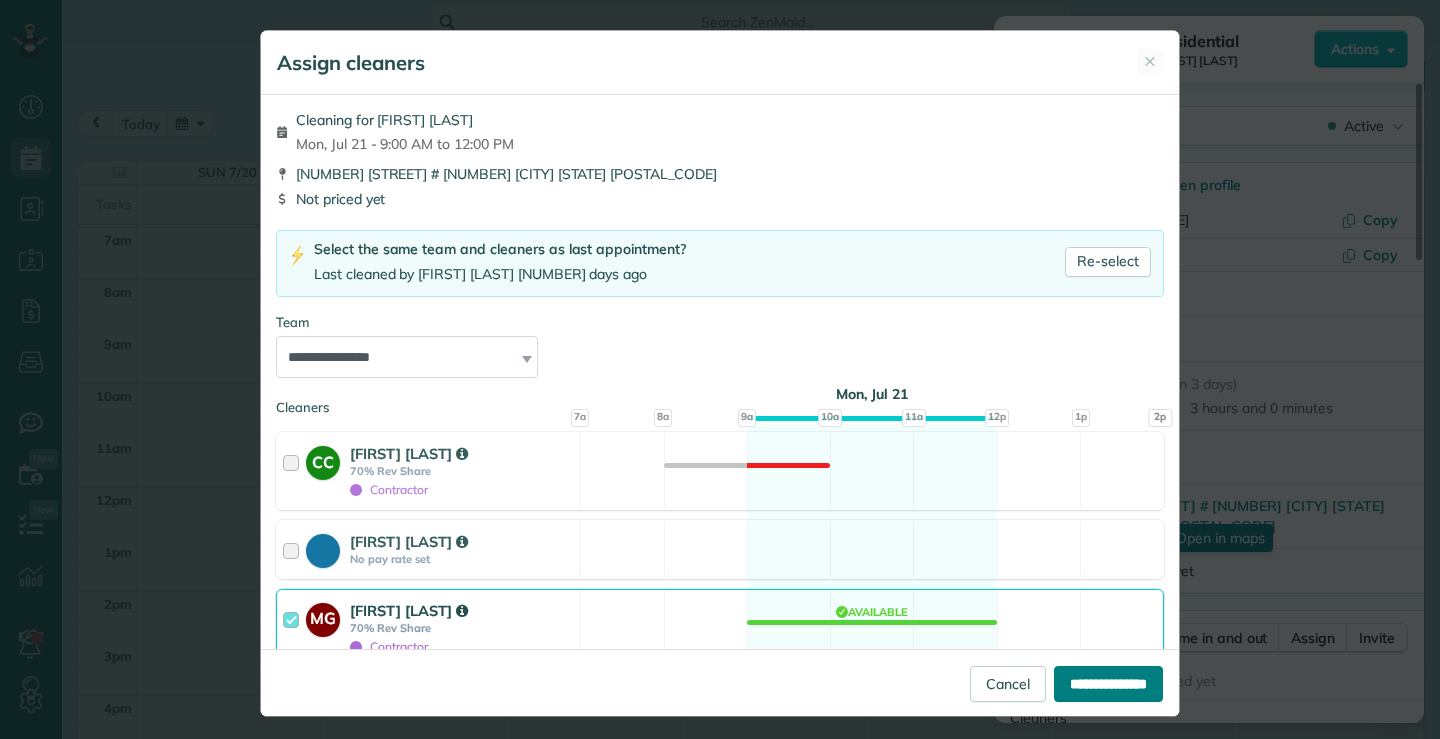 type on "**********" 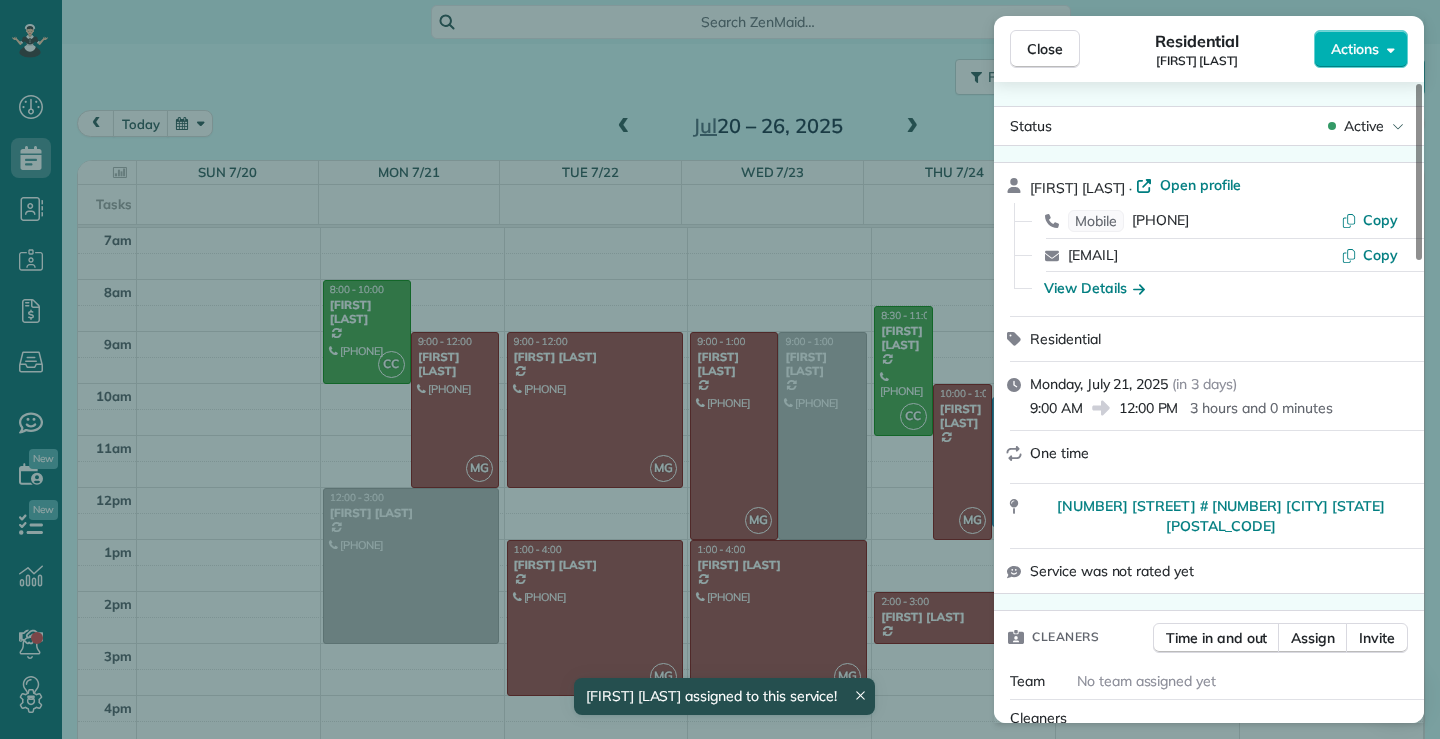 click on "Close Residential [FIRST] [LAST] Actions Status Active [FIRST] [LAST] · Open profile Mobile [PHONE] Copy [EMAIL] Copy View Details Residential [DAY], [MONTH] [DAY_NUM], [YEAR] ( in [NUMBER] days ) [TIME] [TIME] [NUMBER] hours and [NUMBER] minutes One time [NUMBER] [STREET] # [NUMBER] [CITY] [STATE] [POSTAL_CODE] Service was not rated yet Cleaners Time in and out Assign Invite Team No team assigned yet Cleaners No cleaners assigned yet Checklist Try Now Keep this appointment up to your standards. Stay on top of every detail, keep your cleaners organised, and your client happy. Assign a checklist Watch a 5 min demo Billing Billing actions Price [PRICE] Overcharge [PRICE] Discount [PRICE] Coupon discount - Primary tax - Secondary tax - Total appointment price [PRICE] Tips collected New feature! [PRICE] Mark as paid Total including tip [PRICE] Get paid online in no-time! Send an invoice and reward your cleaners with tips Charge customer credit card Appointment custom fields Reason for Skip - Hidden from cleaners Type of Cleaning - Work items Notes Appointment [NUMBER]" at bounding box center (720, 369) 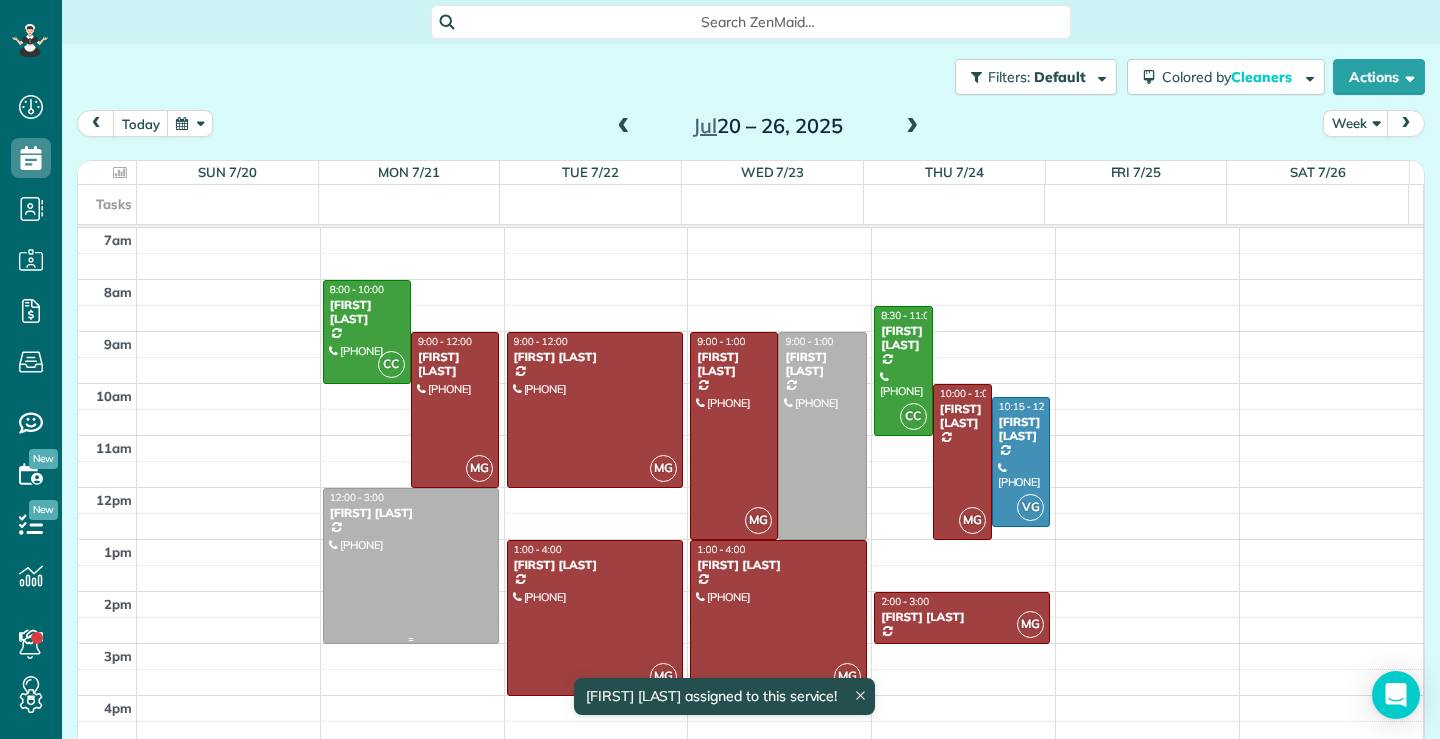 click at bounding box center [411, 566] 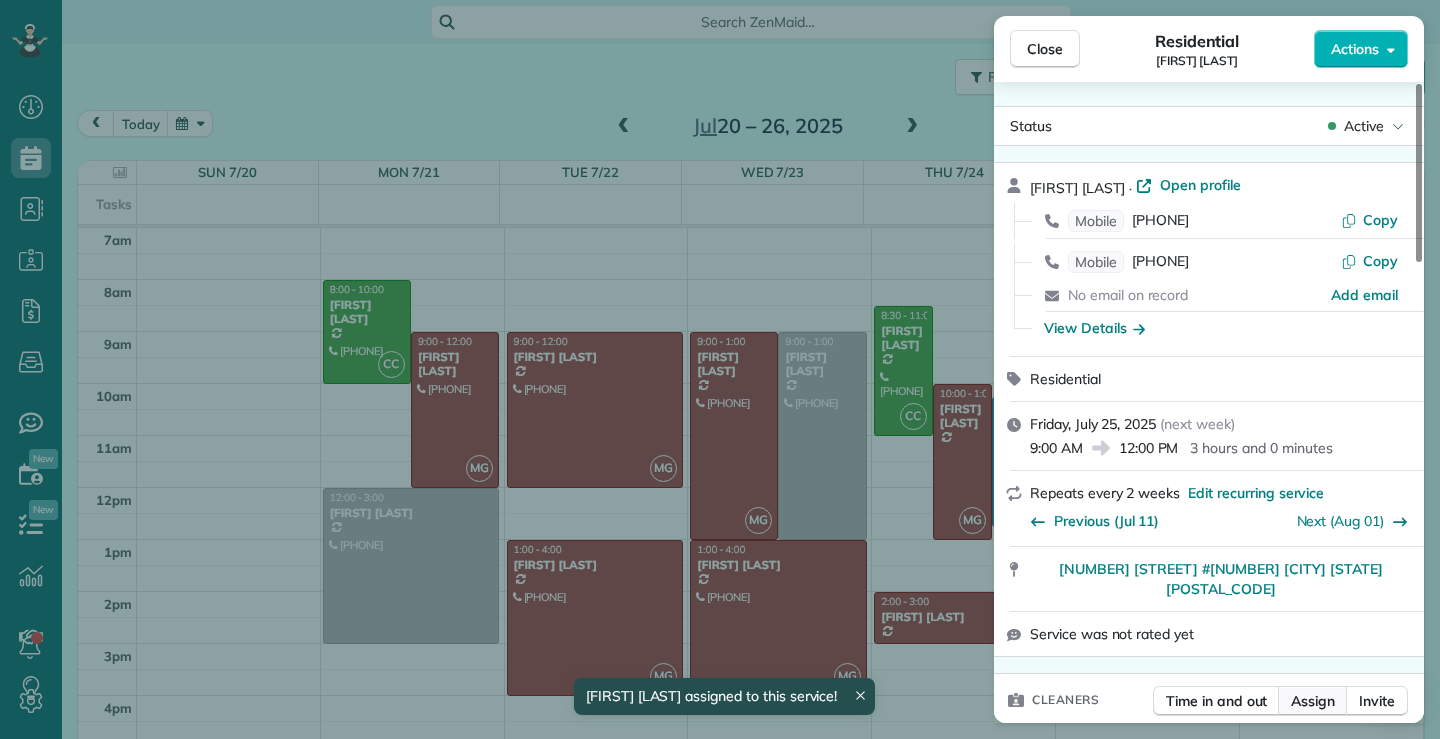 click on "Assign" at bounding box center [1313, 701] 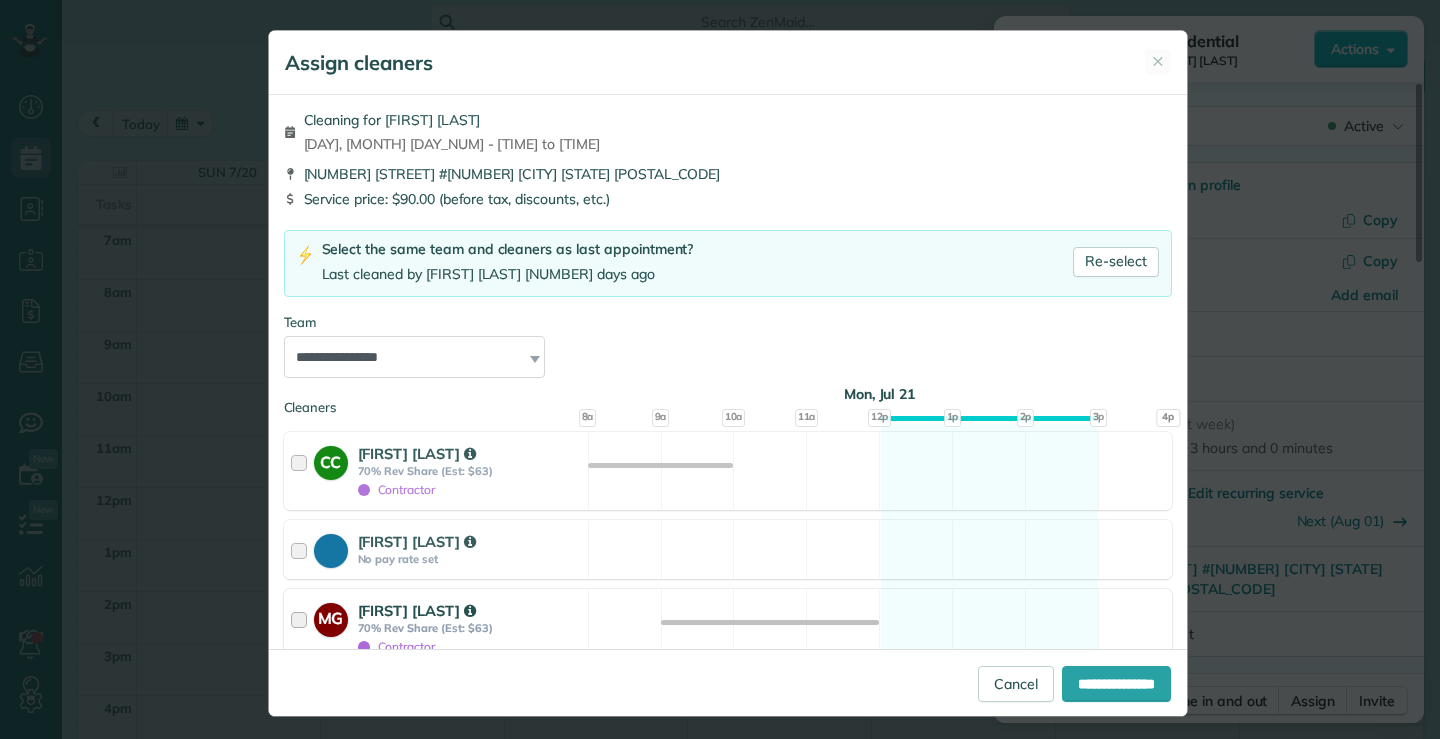 click at bounding box center [302, 628] 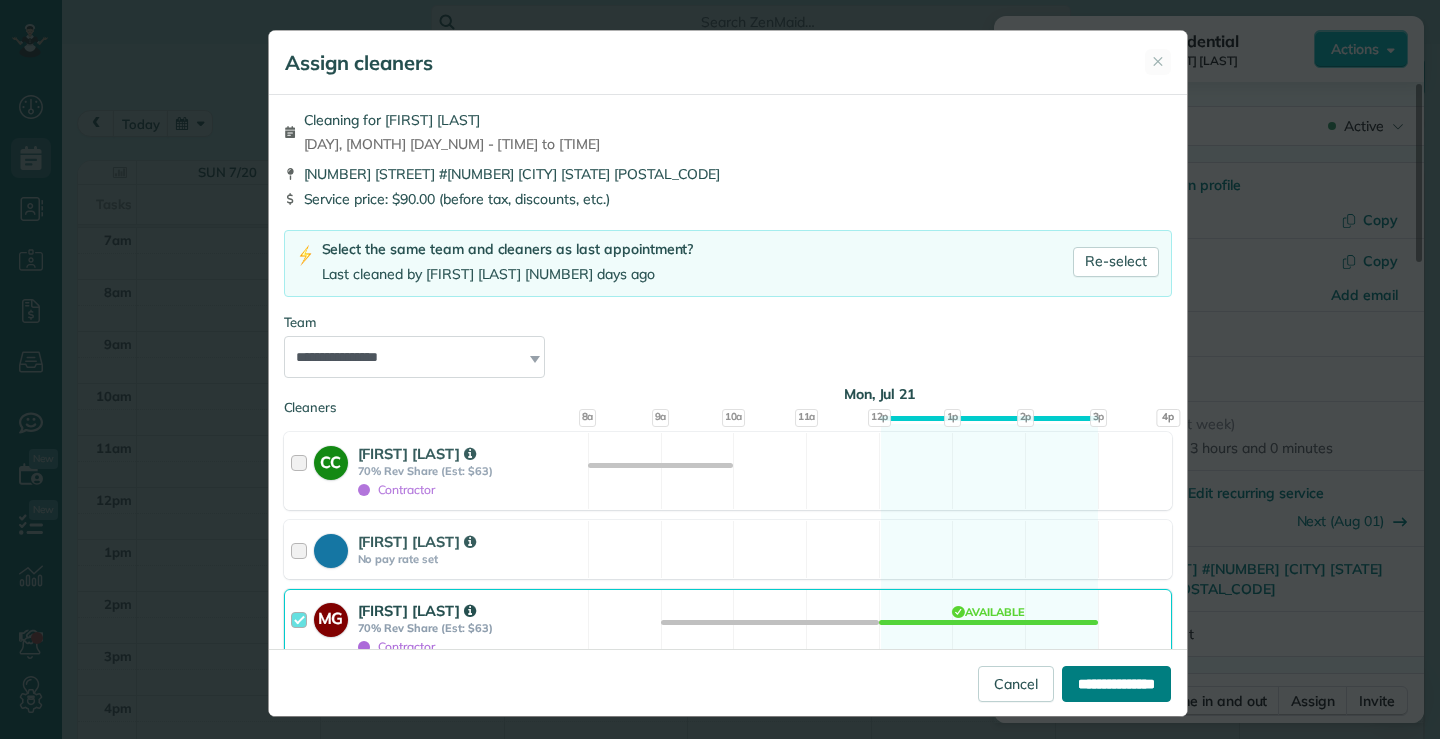 click on "**********" at bounding box center (1116, 684) 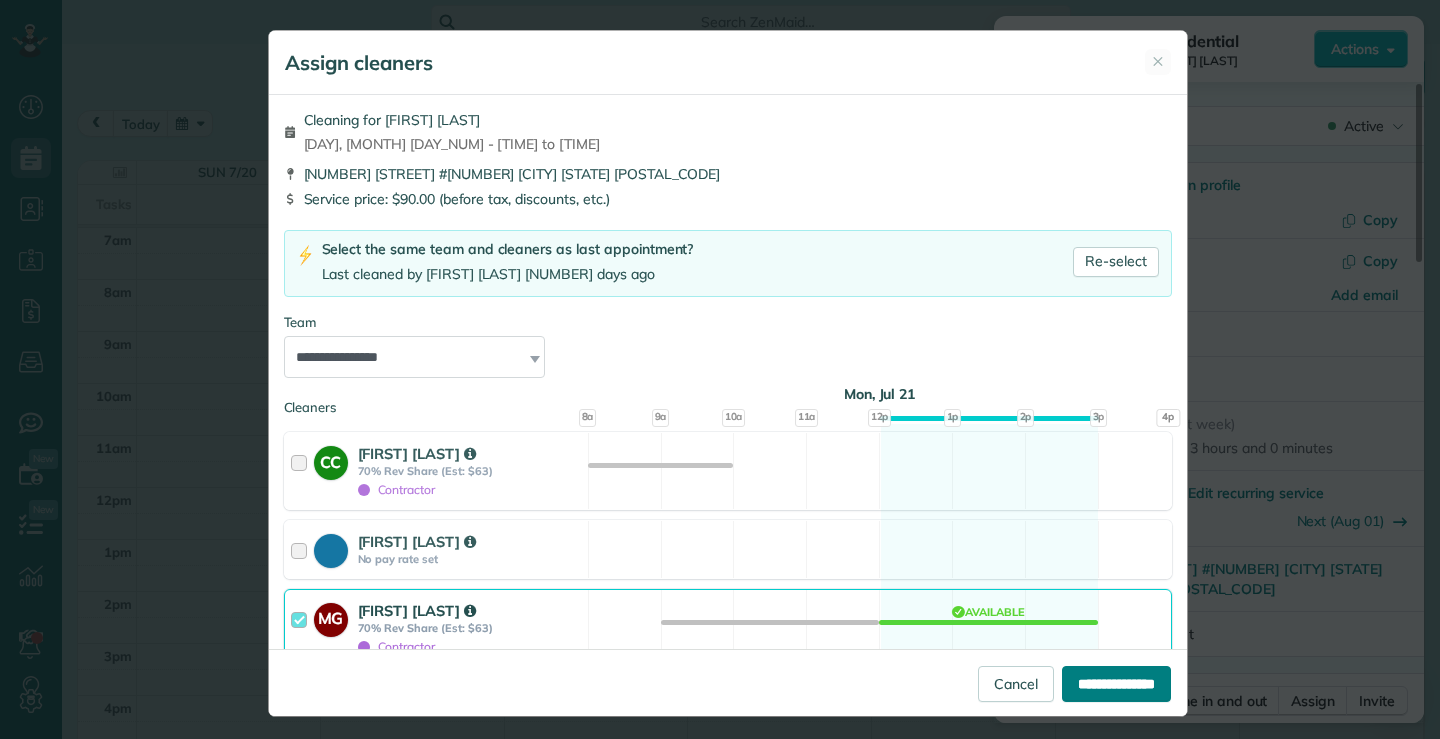 type on "**********" 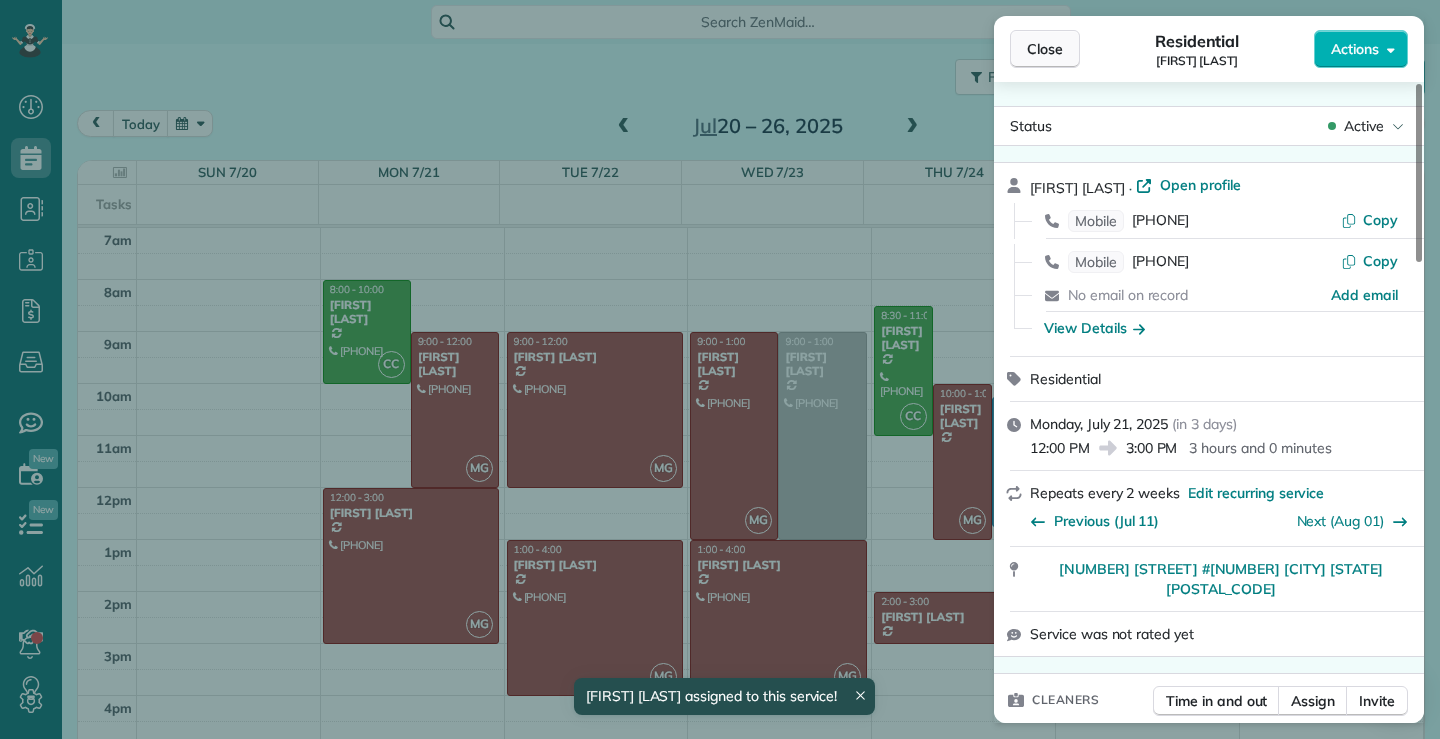click on "Close" at bounding box center [1045, 49] 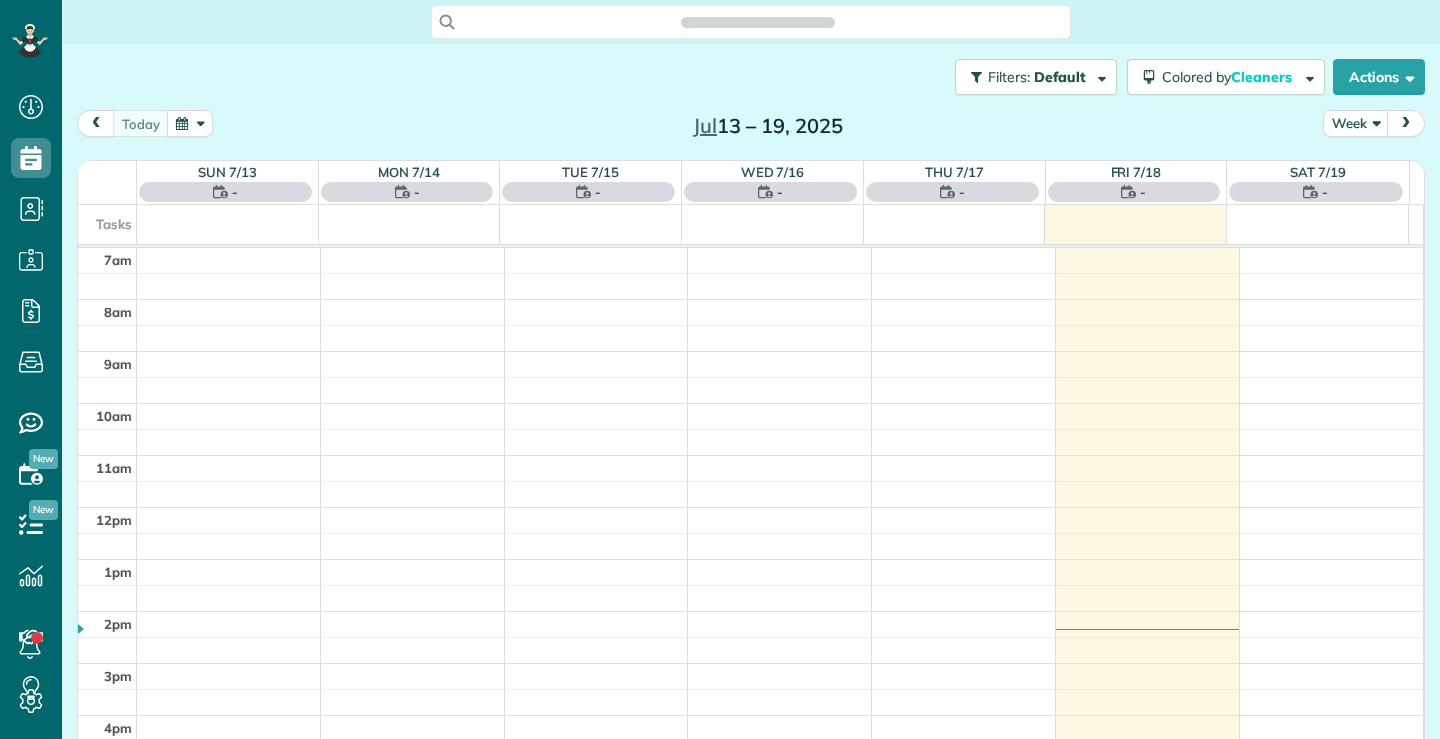 scroll, scrollTop: 0, scrollLeft: 0, axis: both 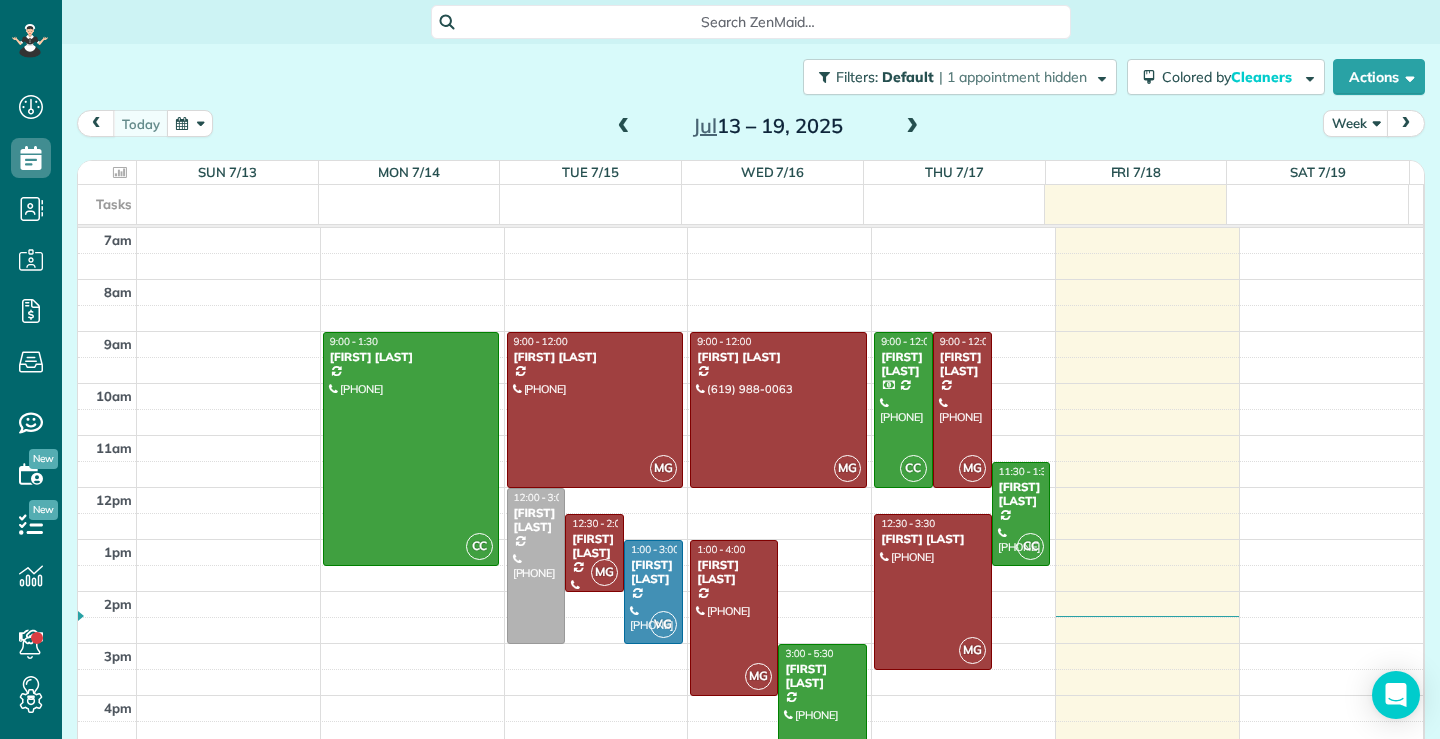 click on "9:00 - 12:00" at bounding box center [724, 341] 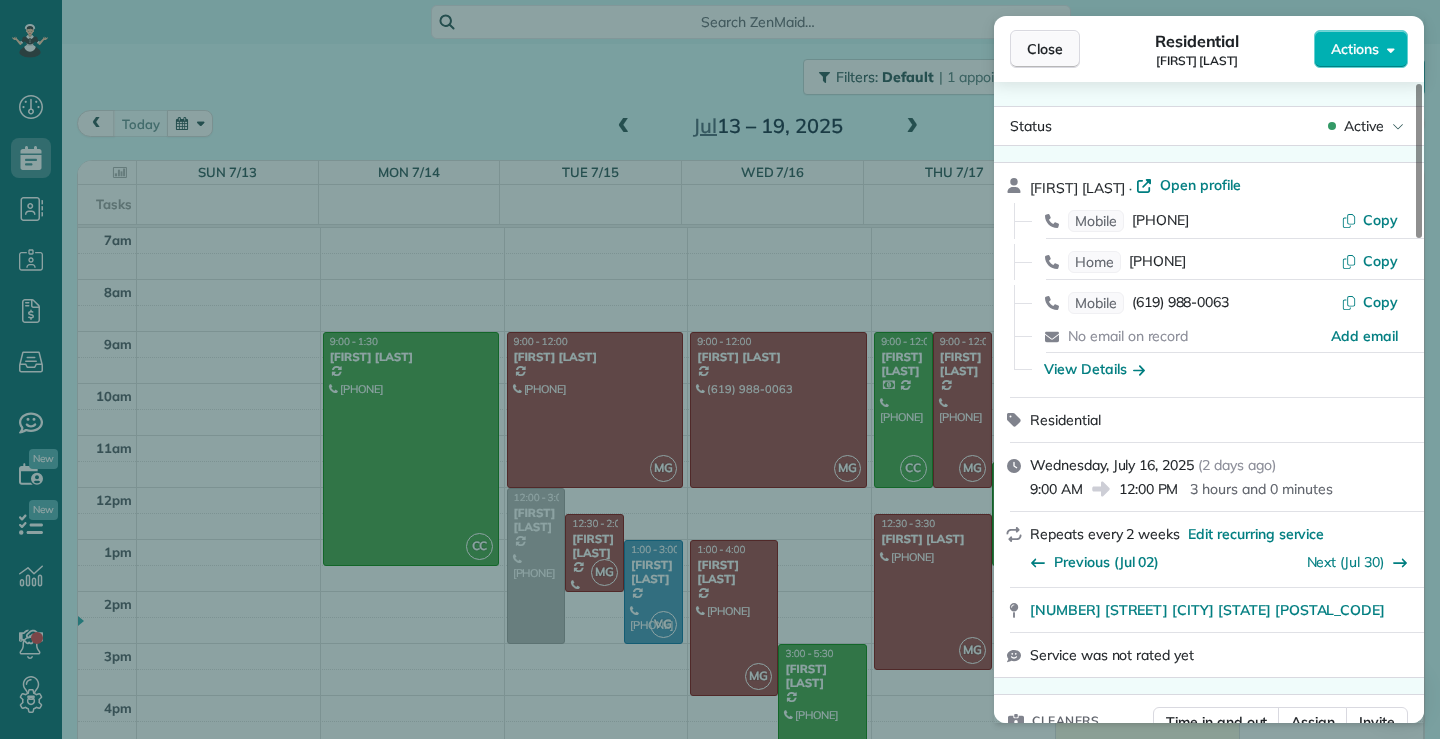 click on "Close" at bounding box center (1045, 49) 